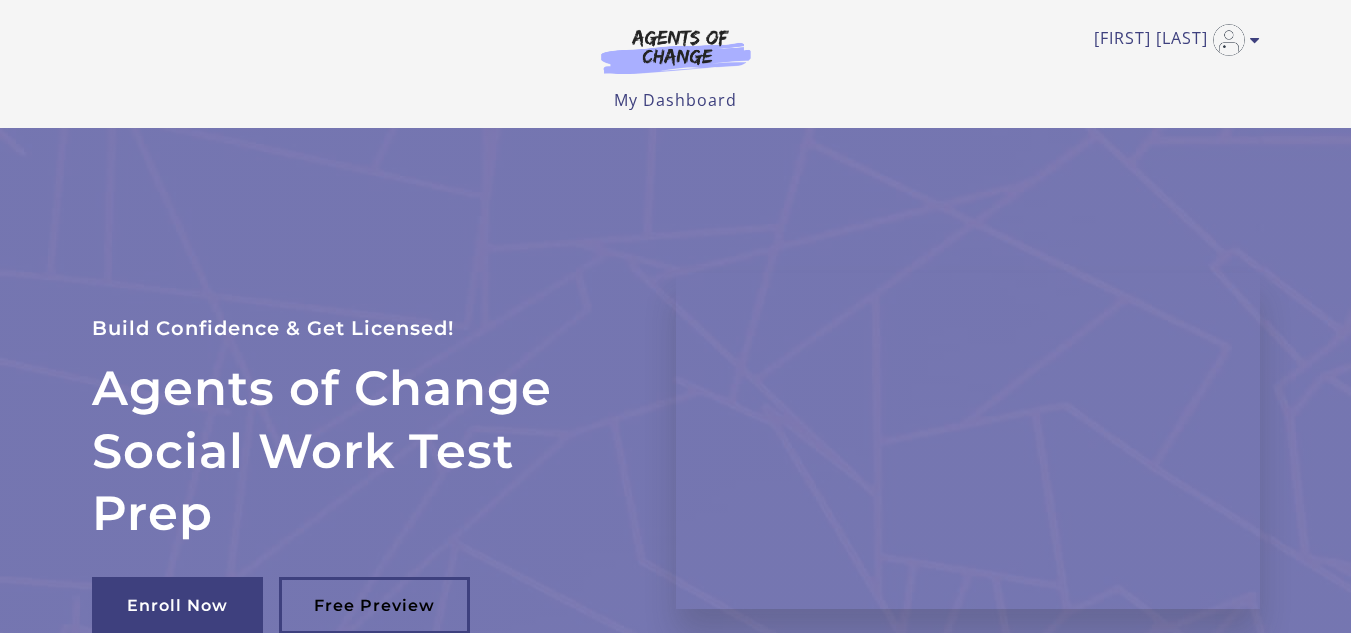 scroll, scrollTop: 0, scrollLeft: 0, axis: both 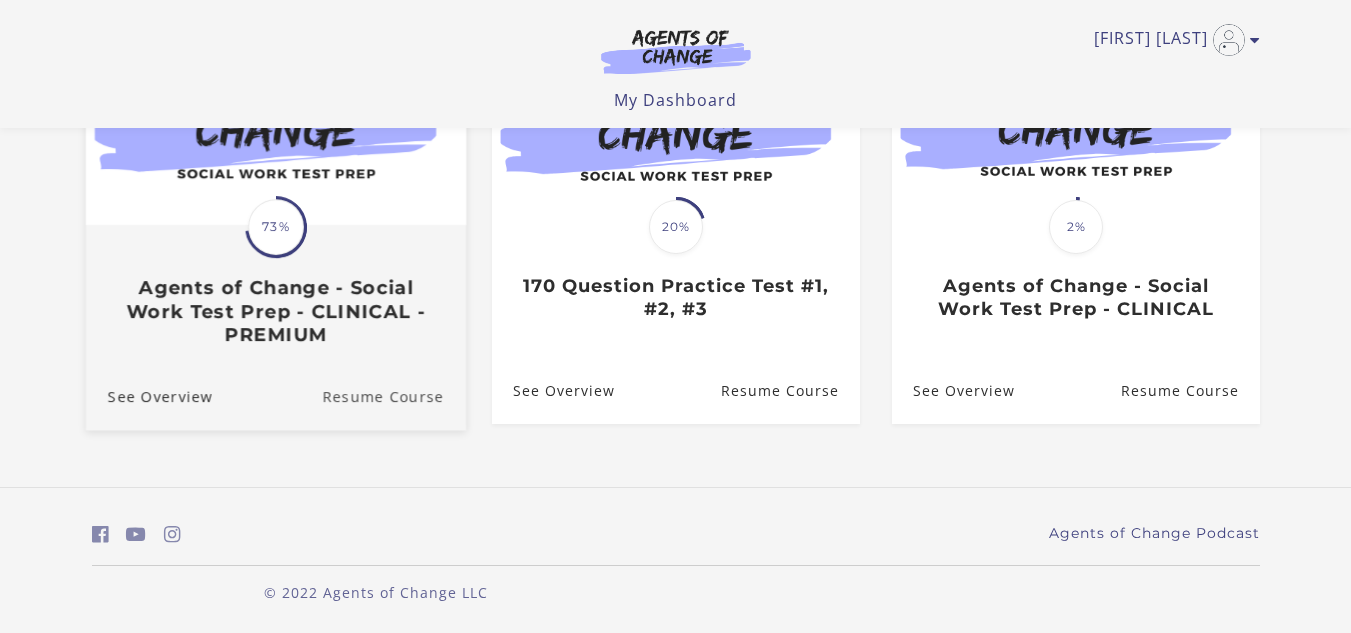 click on "Resume Course" at bounding box center (394, 395) 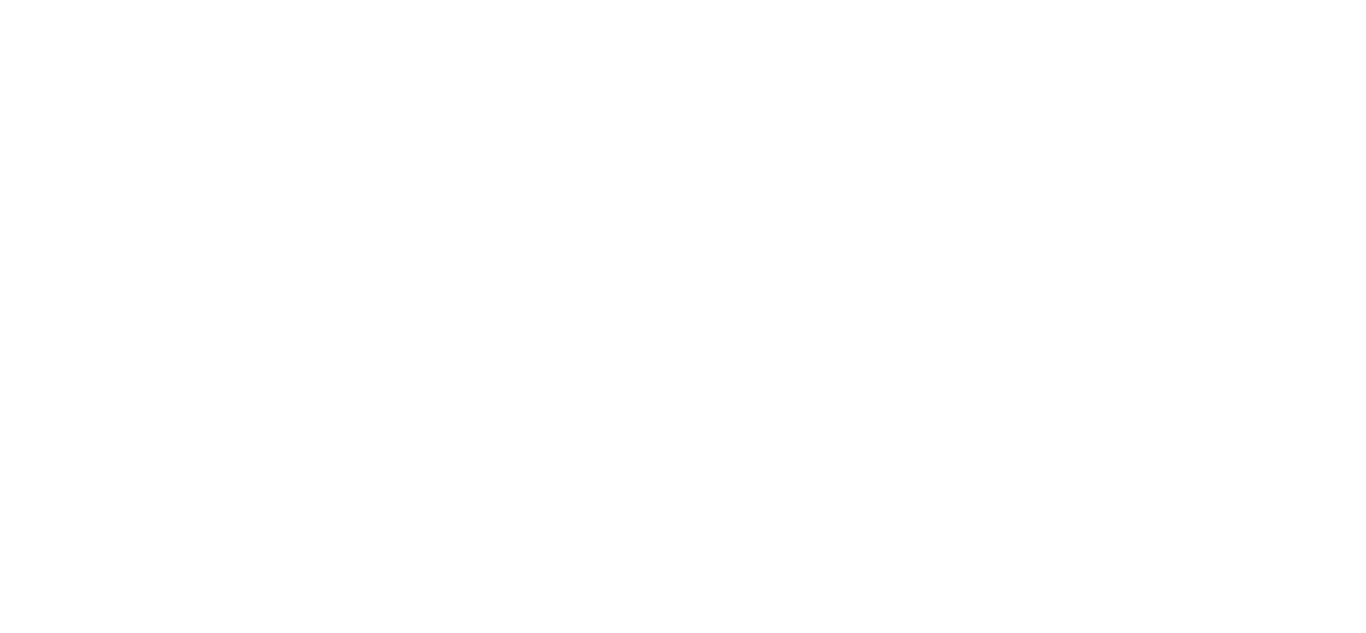 scroll, scrollTop: 0, scrollLeft: 0, axis: both 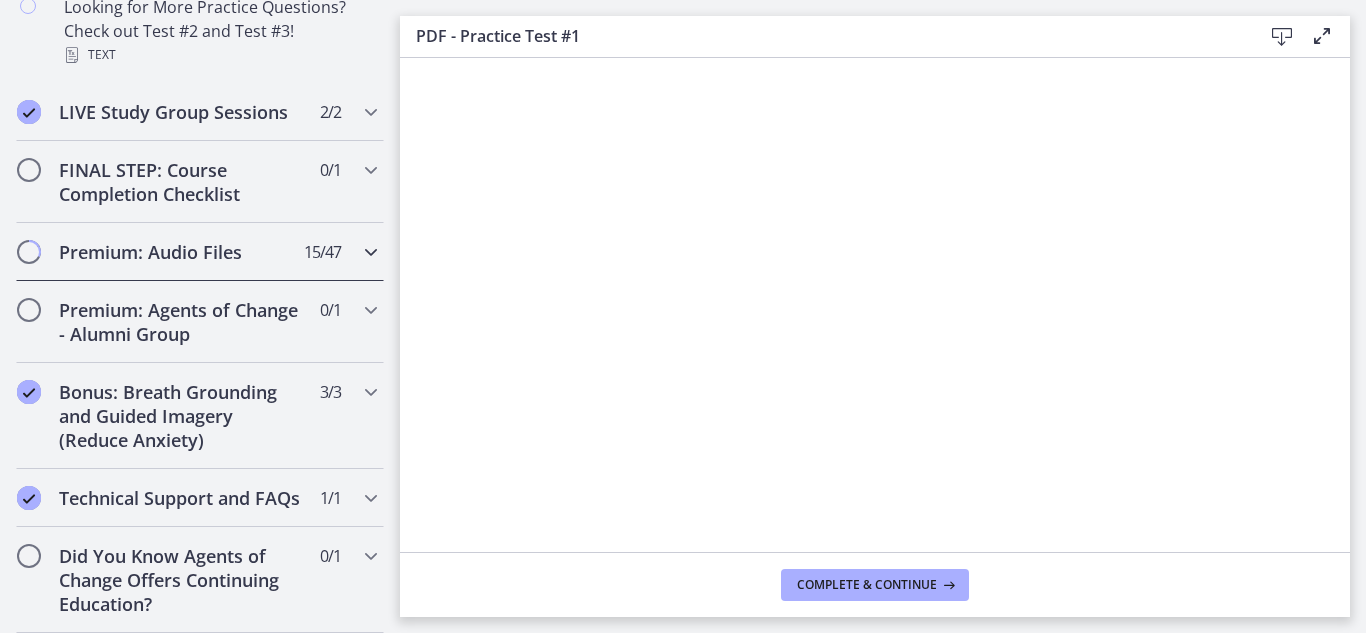click on "Premium: Audio Files" at bounding box center [181, 252] 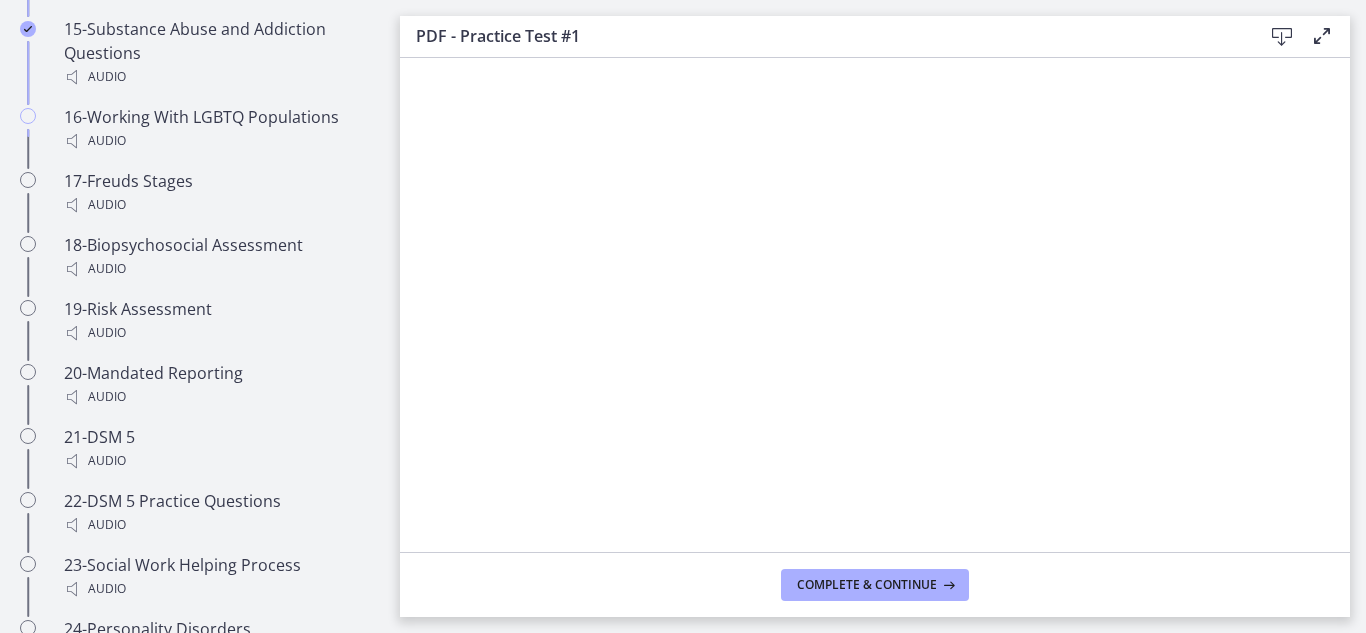 scroll, scrollTop: 2263, scrollLeft: 0, axis: vertical 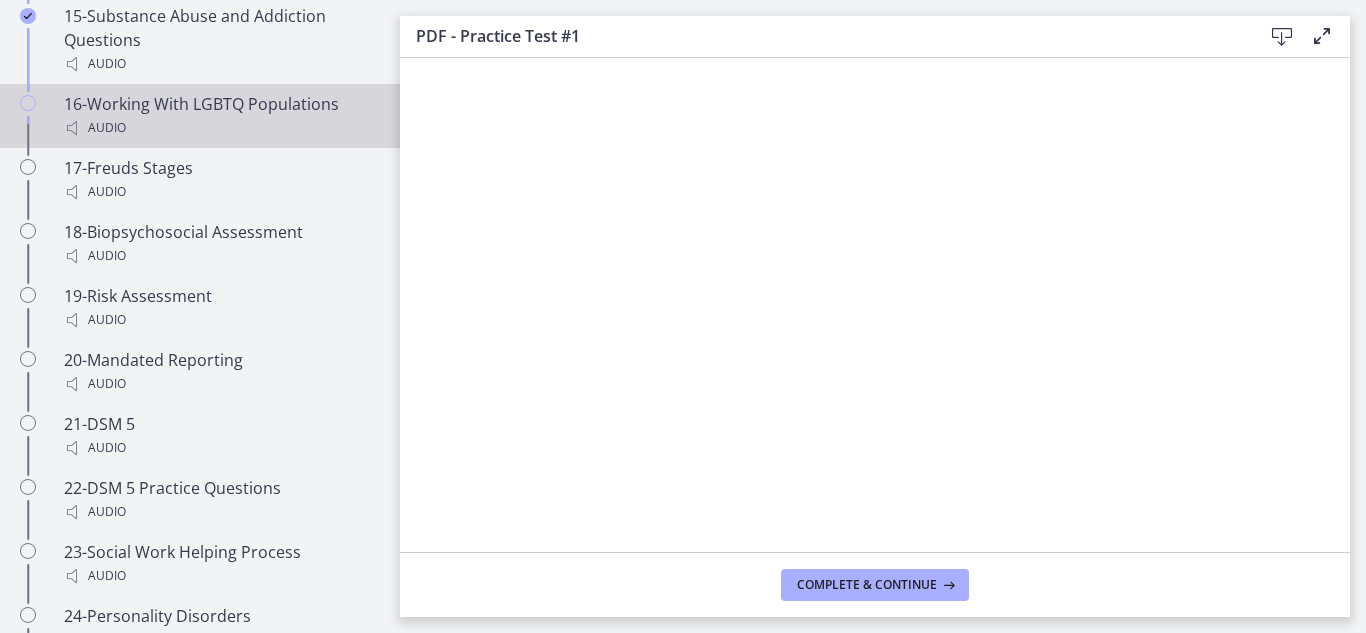 click on "16-Working With LGBTQ Populations
Audio" at bounding box center [220, 116] 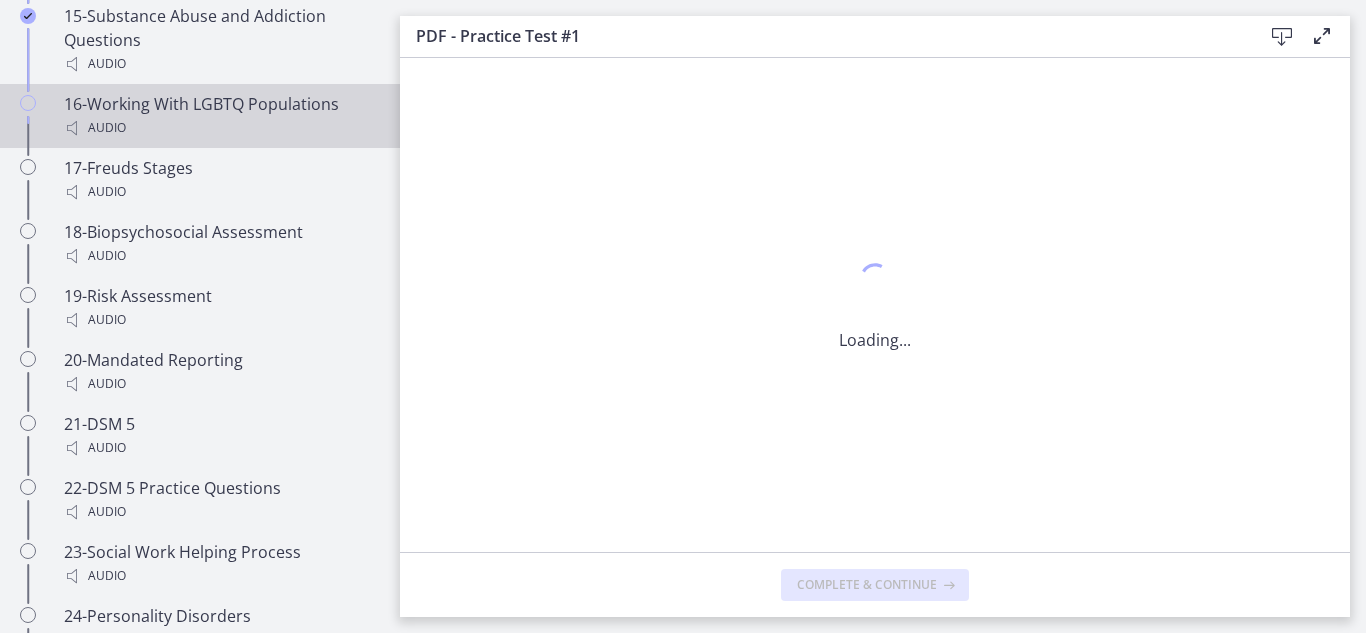click on "16-Working With LGBTQ Populations
Audio" at bounding box center (220, 116) 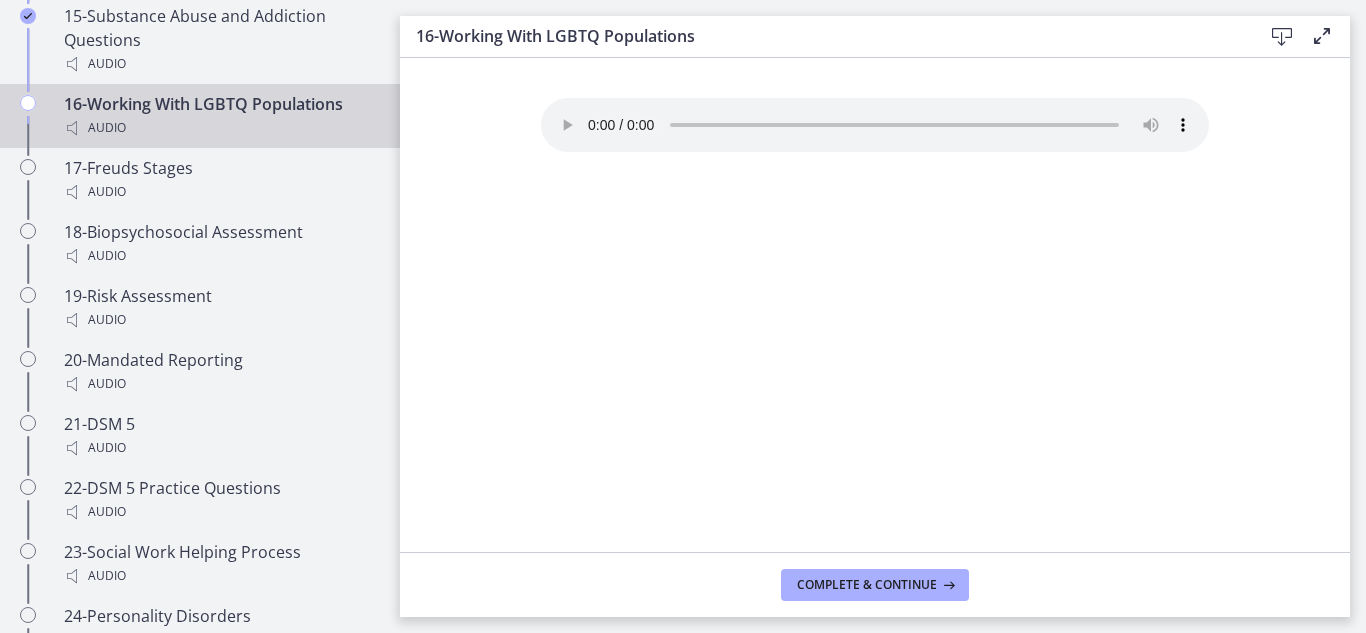 type 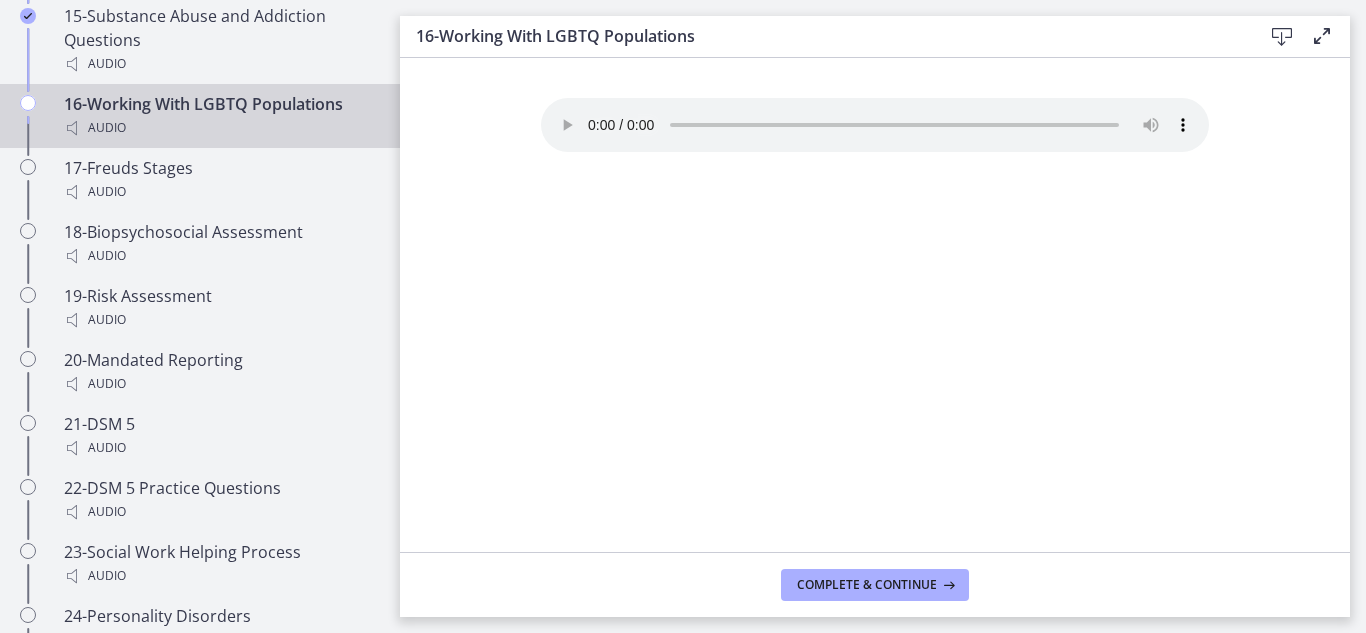 click on "Your browser doesn't support the audio element. Download it
here" 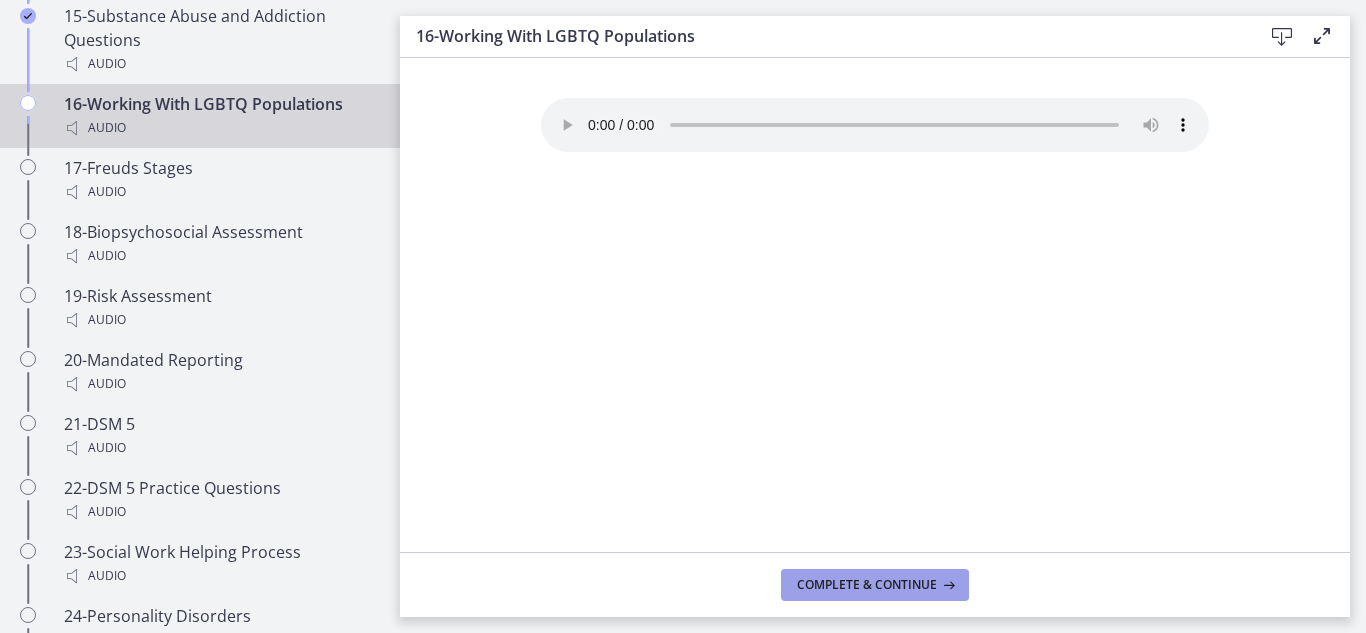click on "Complete & continue" at bounding box center [867, 585] 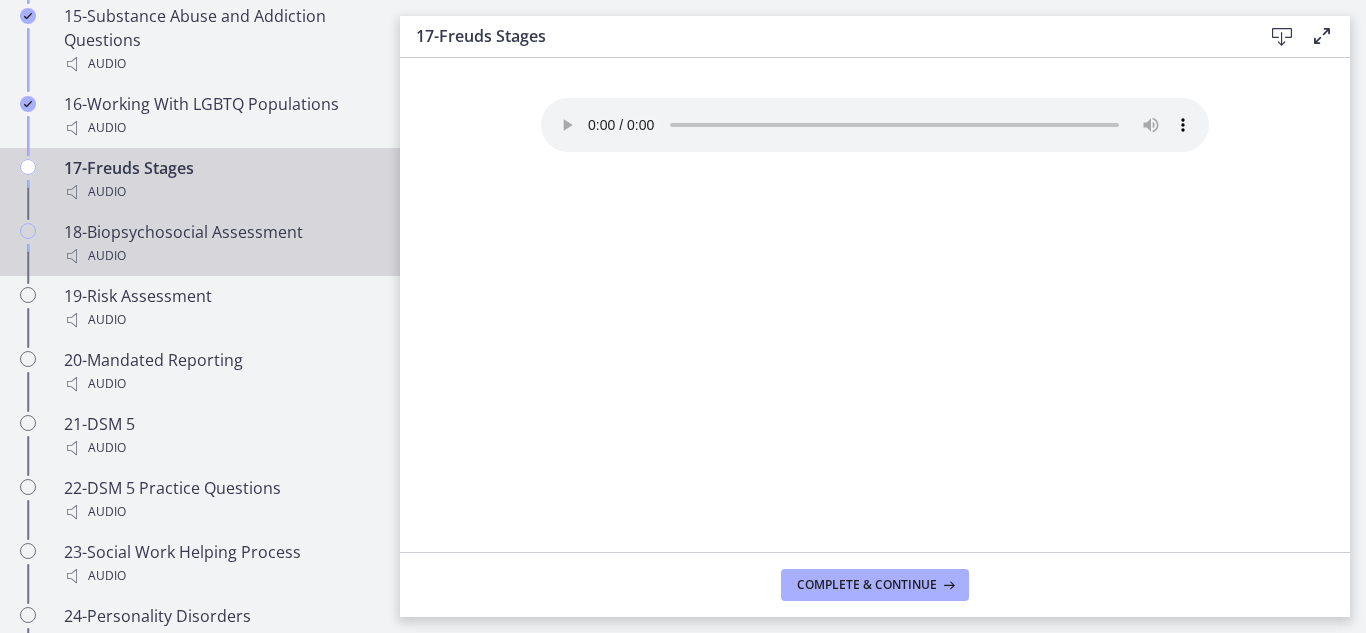 click on "Audio" at bounding box center (220, 256) 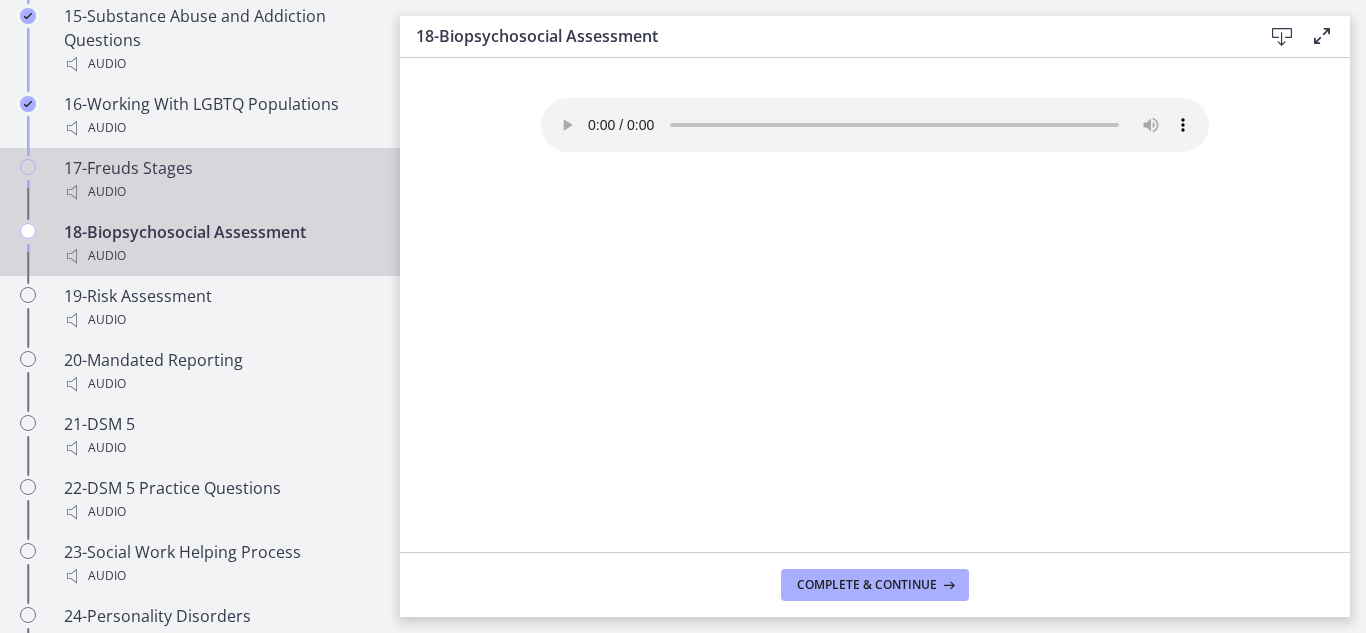 click on "Audio" at bounding box center (220, 192) 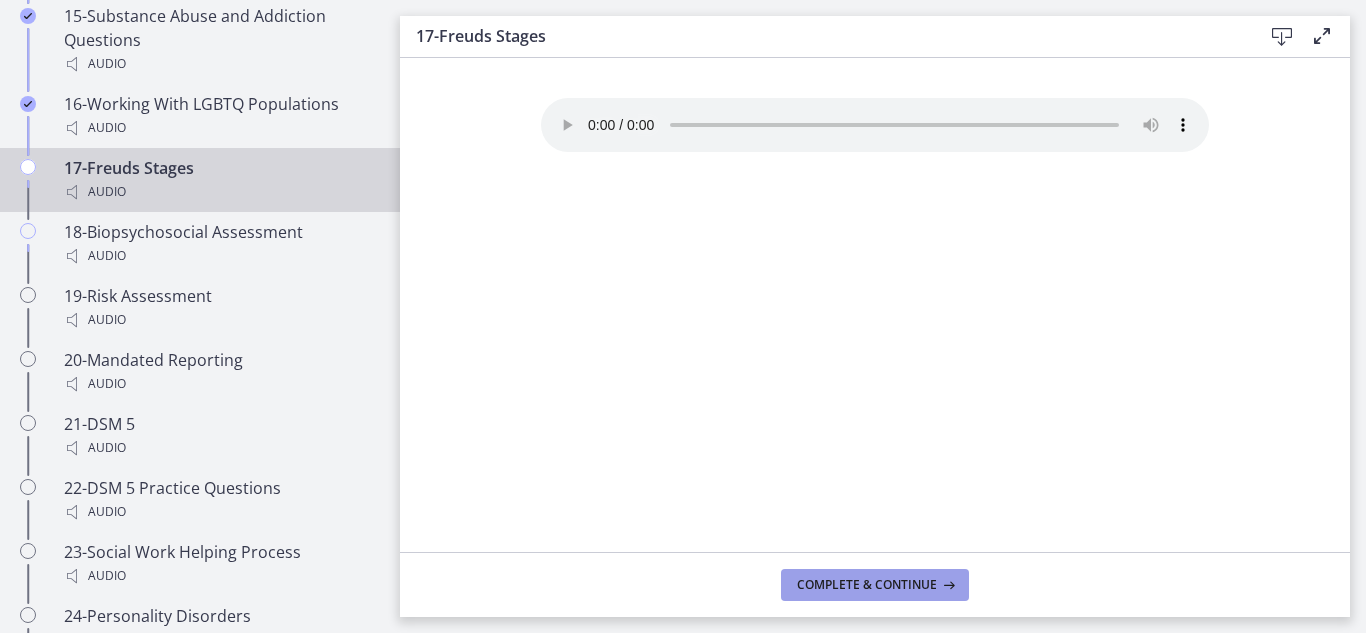 click on "Complete & continue" at bounding box center [867, 585] 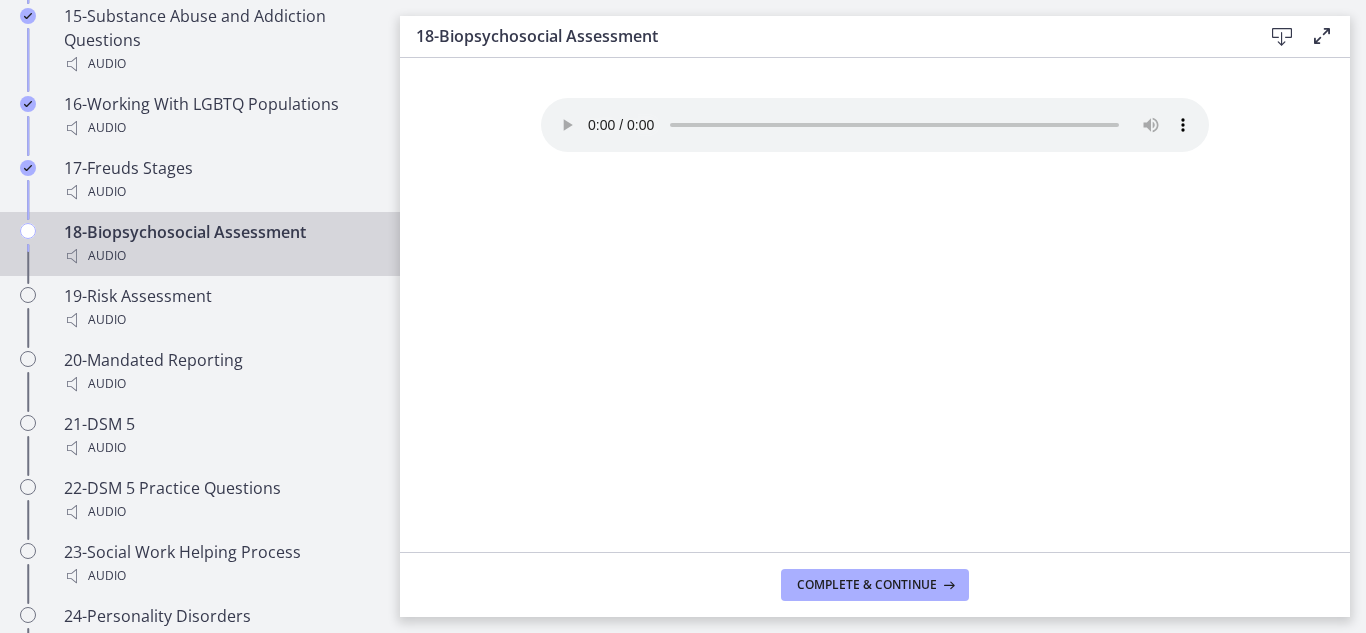 type 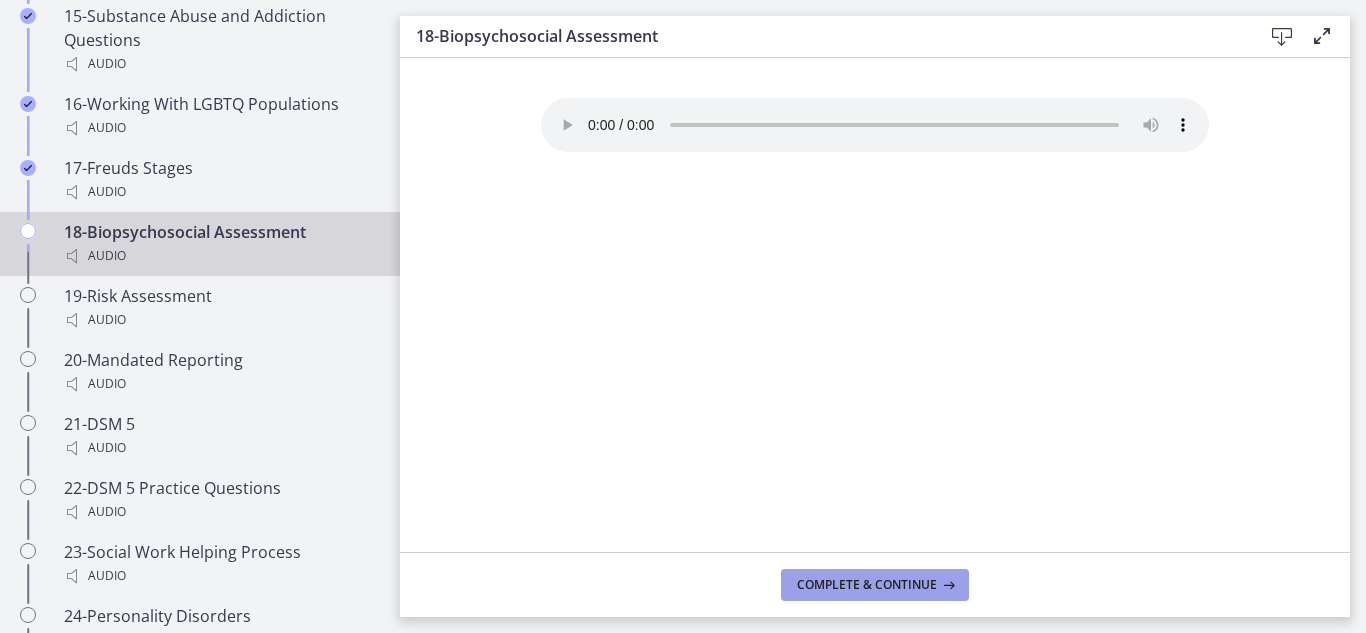 click on "Complete & continue" at bounding box center [867, 585] 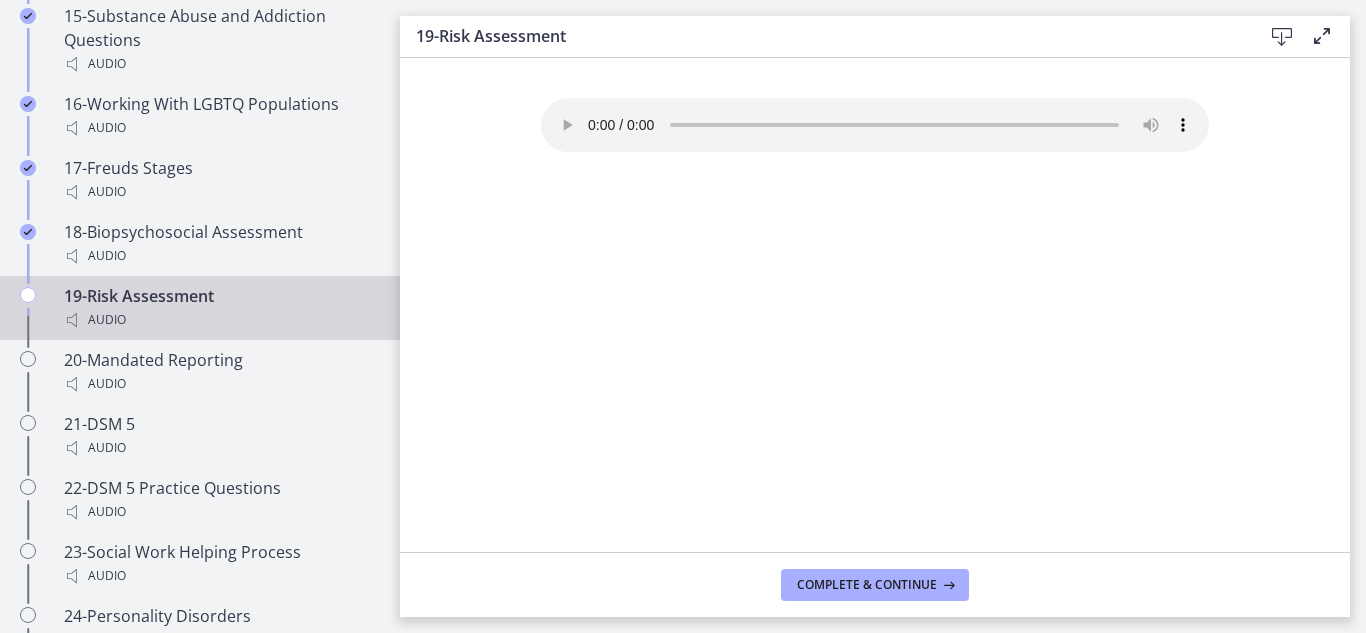 click on "Your browser doesn't support the audio element. Download it
here" 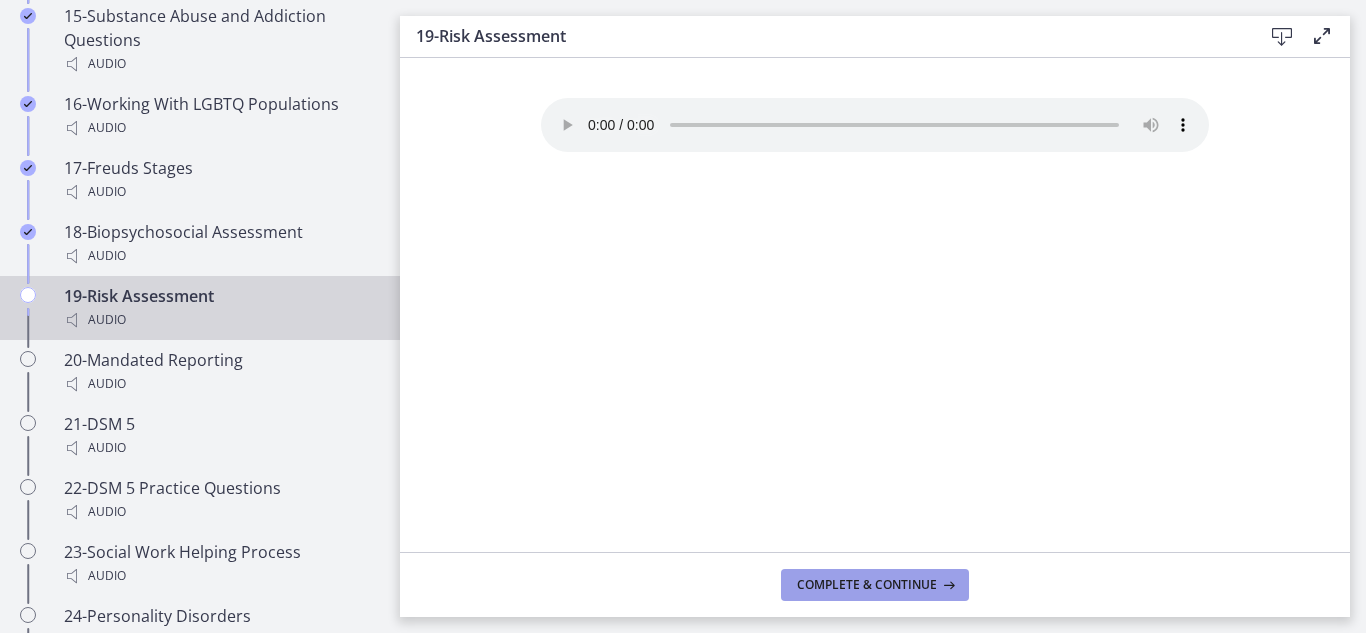 click on "Complete & continue" at bounding box center (875, 585) 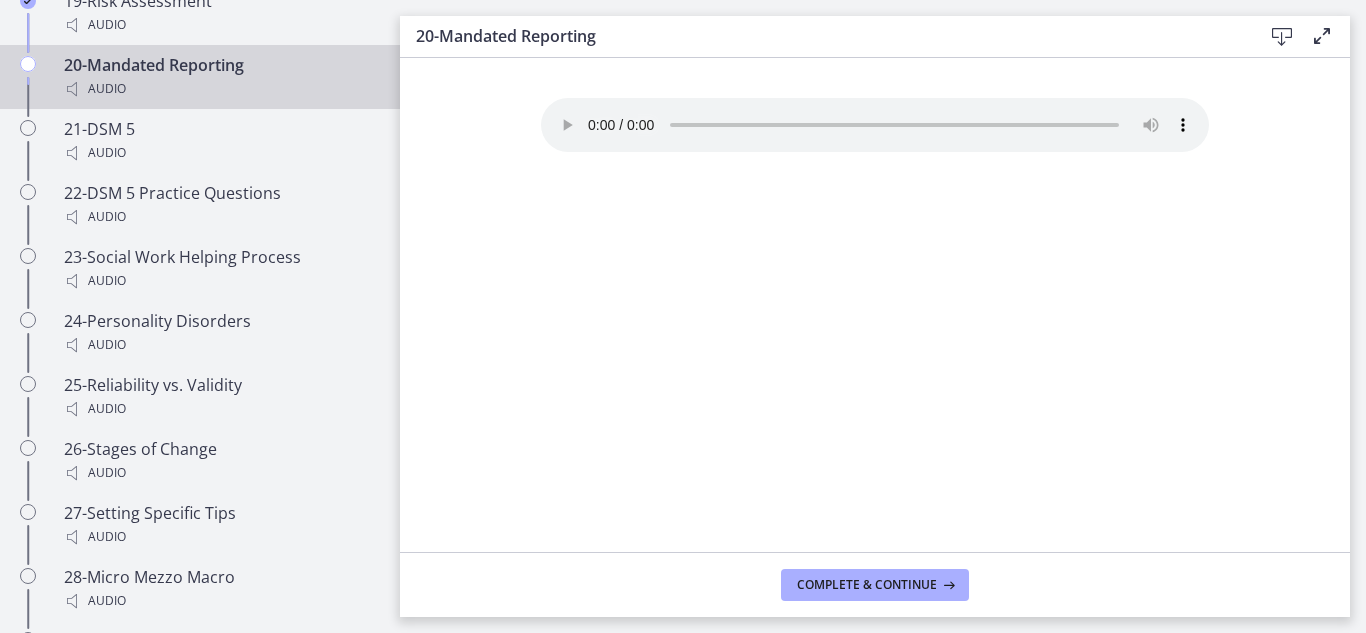 scroll, scrollTop: 2536, scrollLeft: 0, axis: vertical 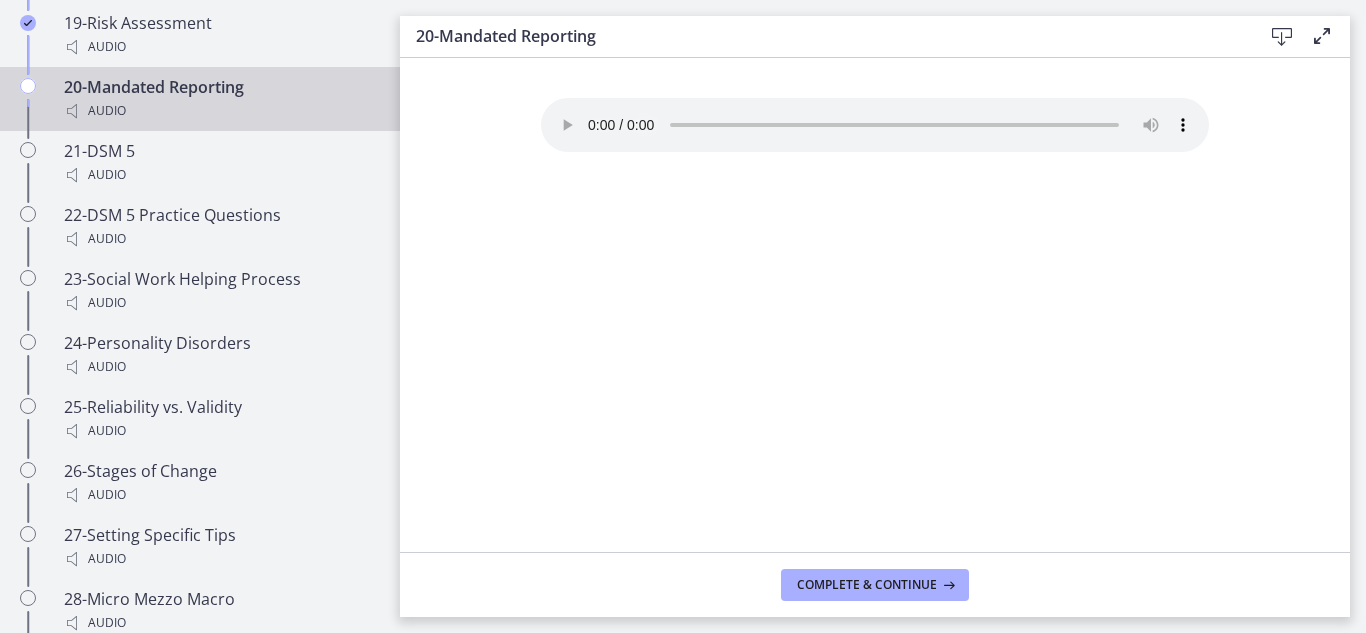 type 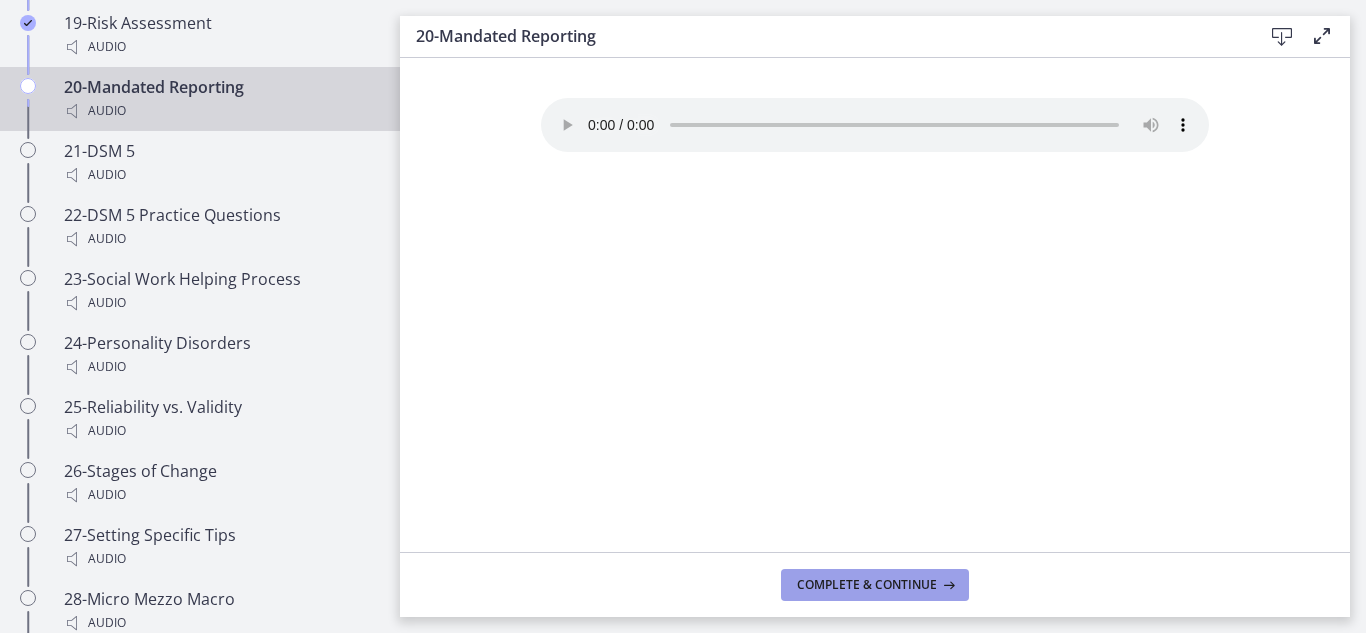click on "Complete & continue" at bounding box center [867, 585] 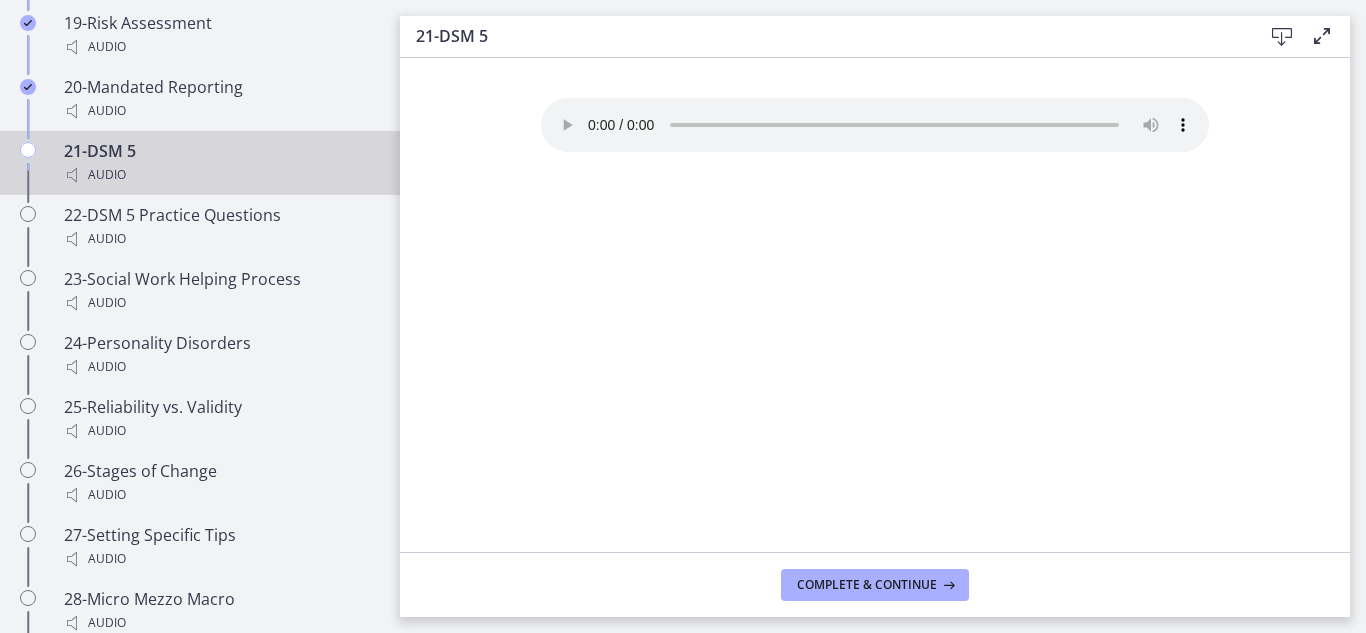 type 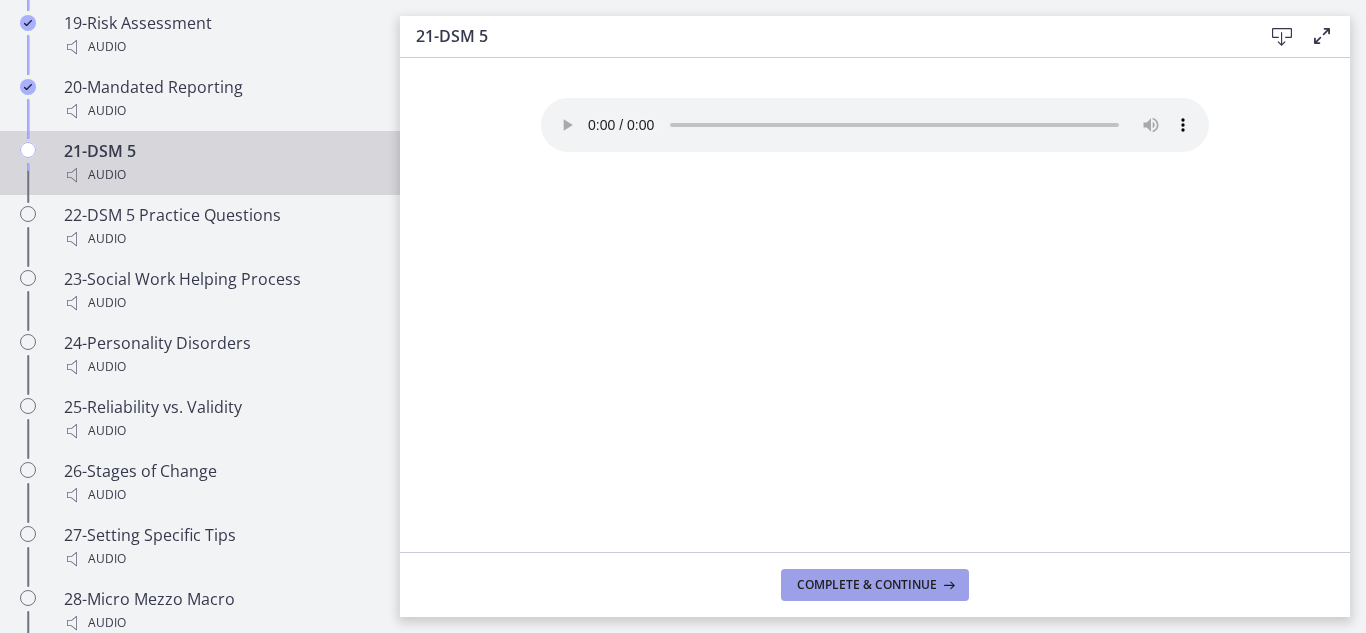 click on "Complete & continue" at bounding box center [875, 585] 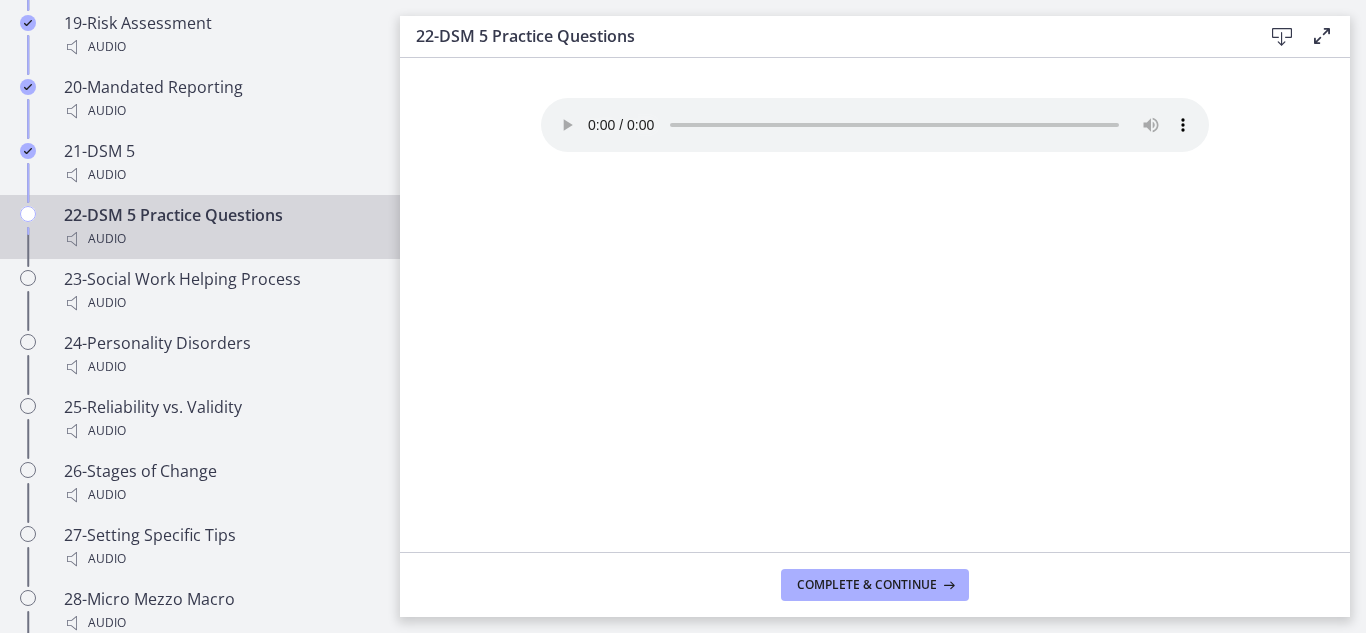 click on "Audio" at bounding box center (220, 239) 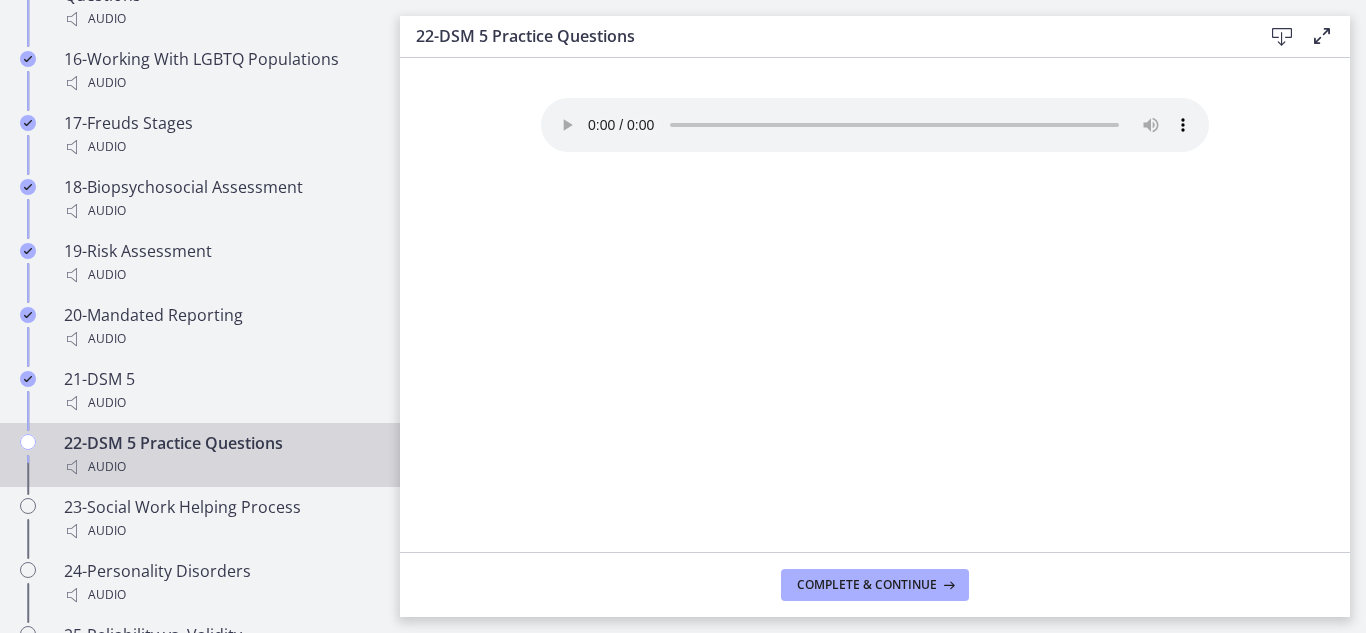 scroll, scrollTop: 2089, scrollLeft: 0, axis: vertical 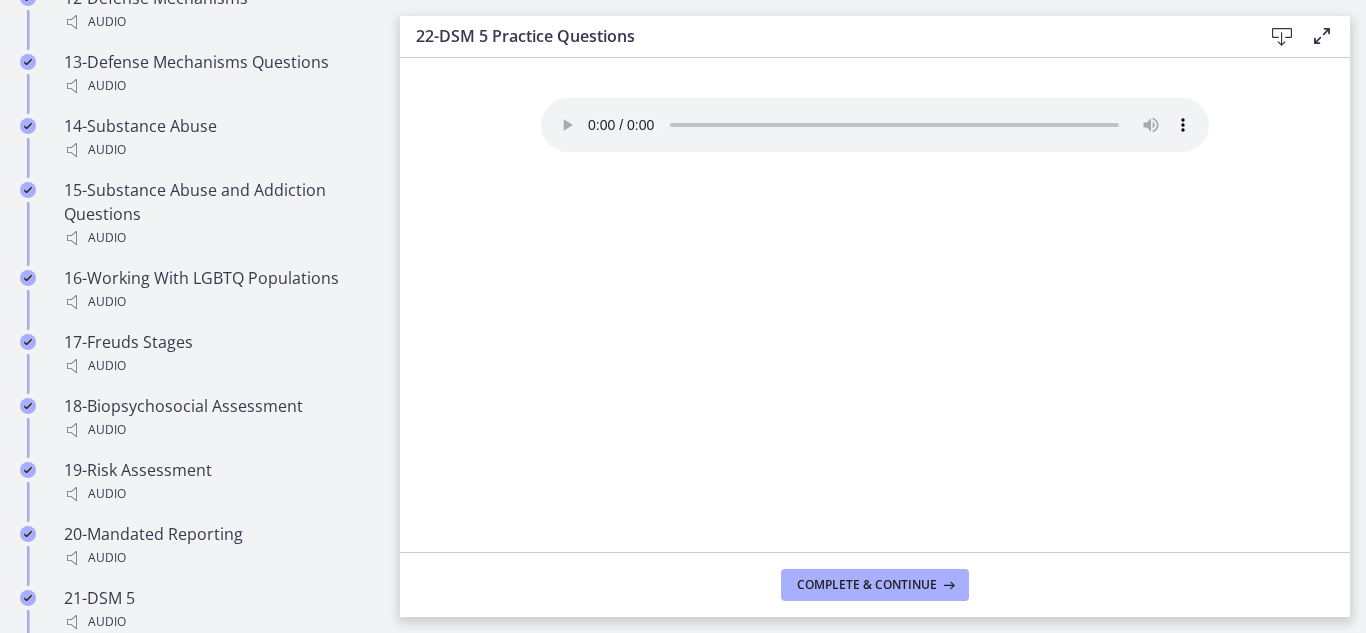 click on "Your browser doesn't support the audio element. Download it
here" at bounding box center [875, 305] 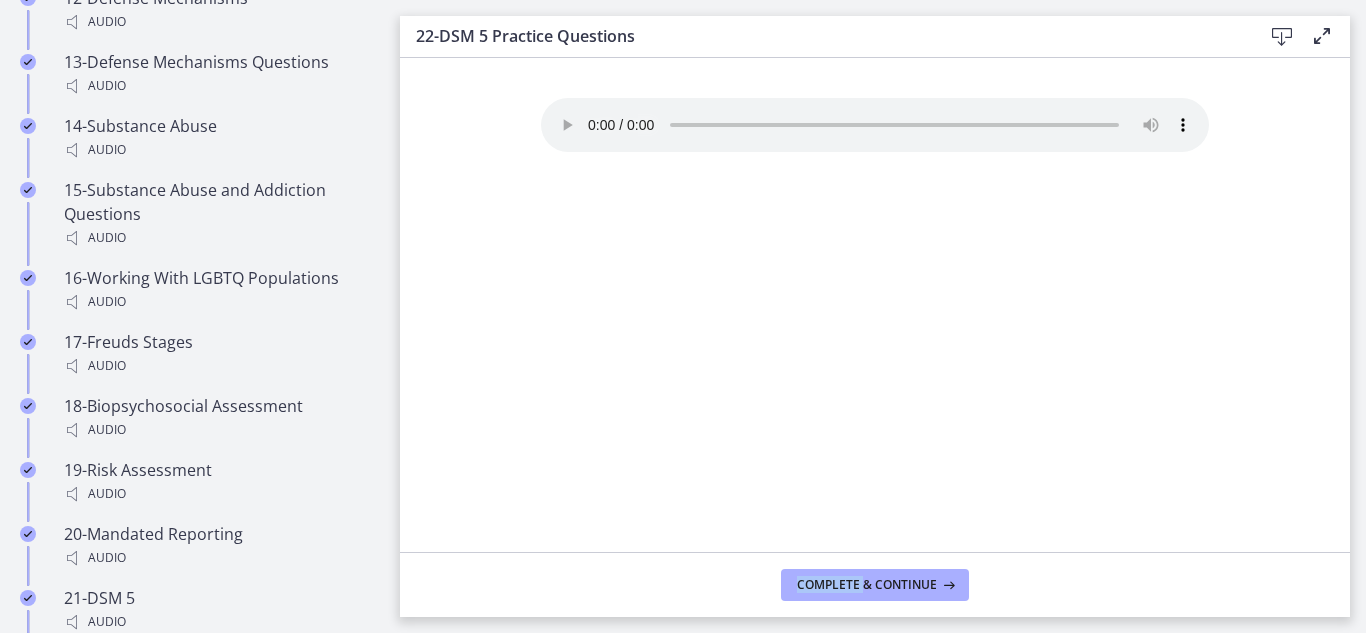 click on "Your browser doesn't support the audio element. Download it
here" at bounding box center (875, 305) 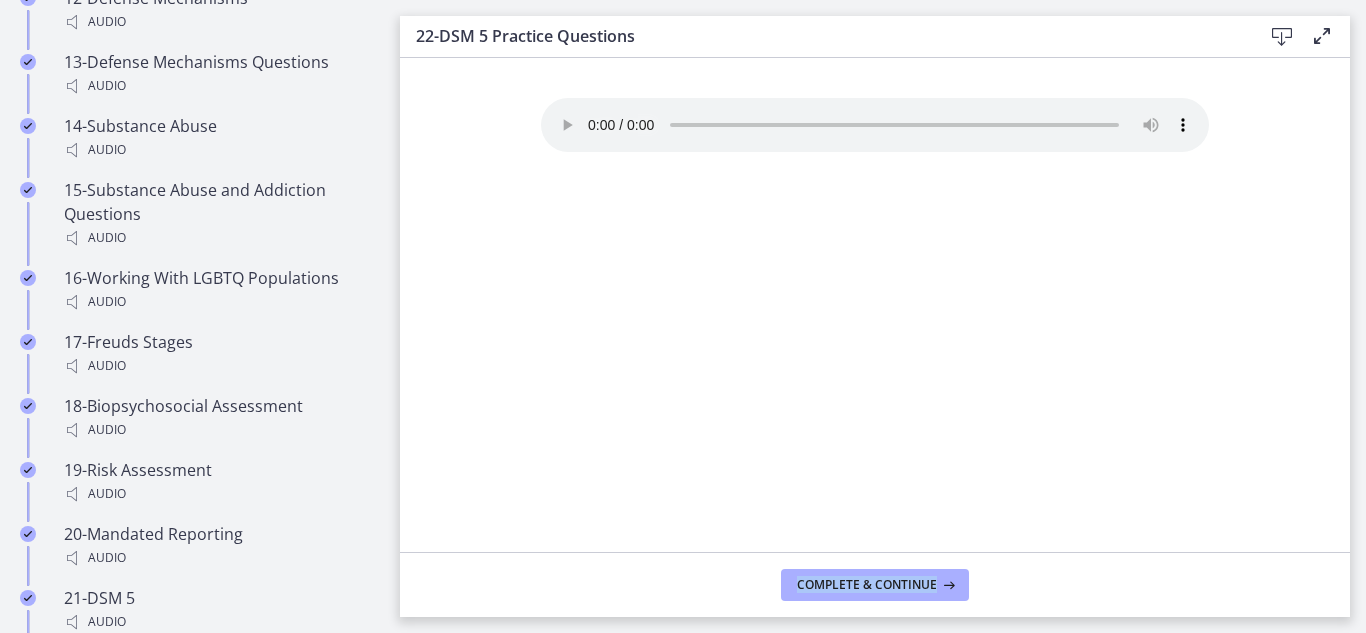 click on "Your browser doesn't support the audio element. Download it
here" at bounding box center [875, 305] 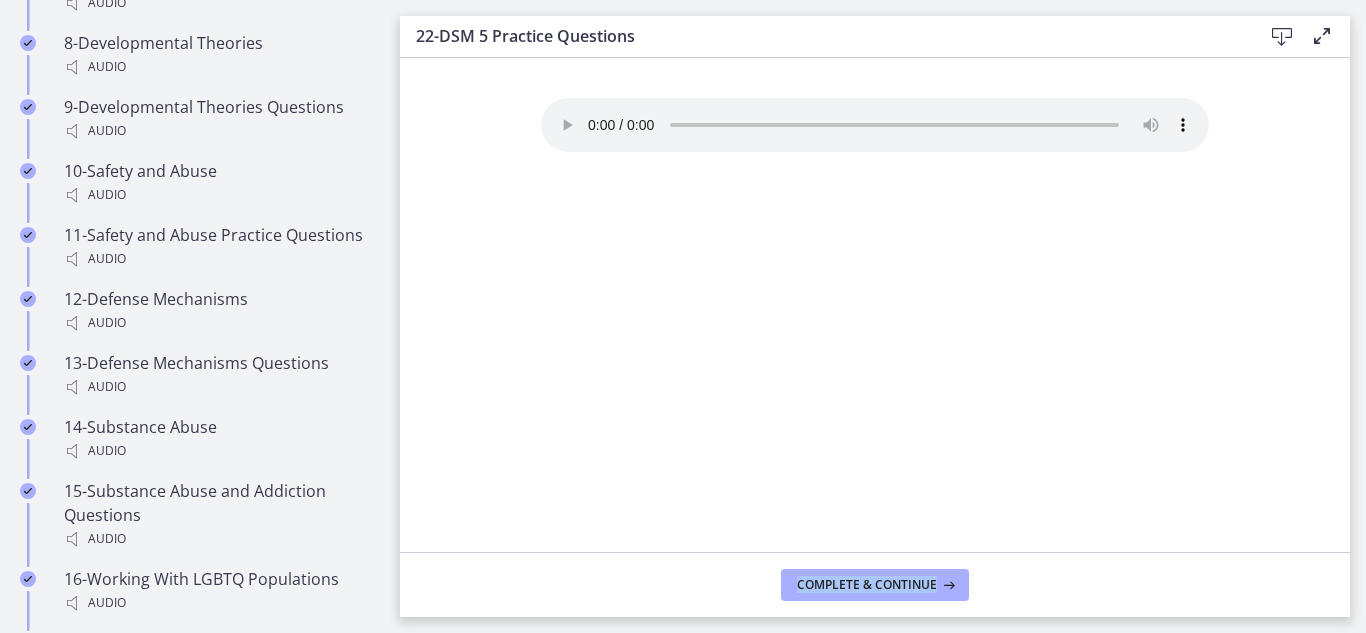 scroll, scrollTop: 1796, scrollLeft: 0, axis: vertical 